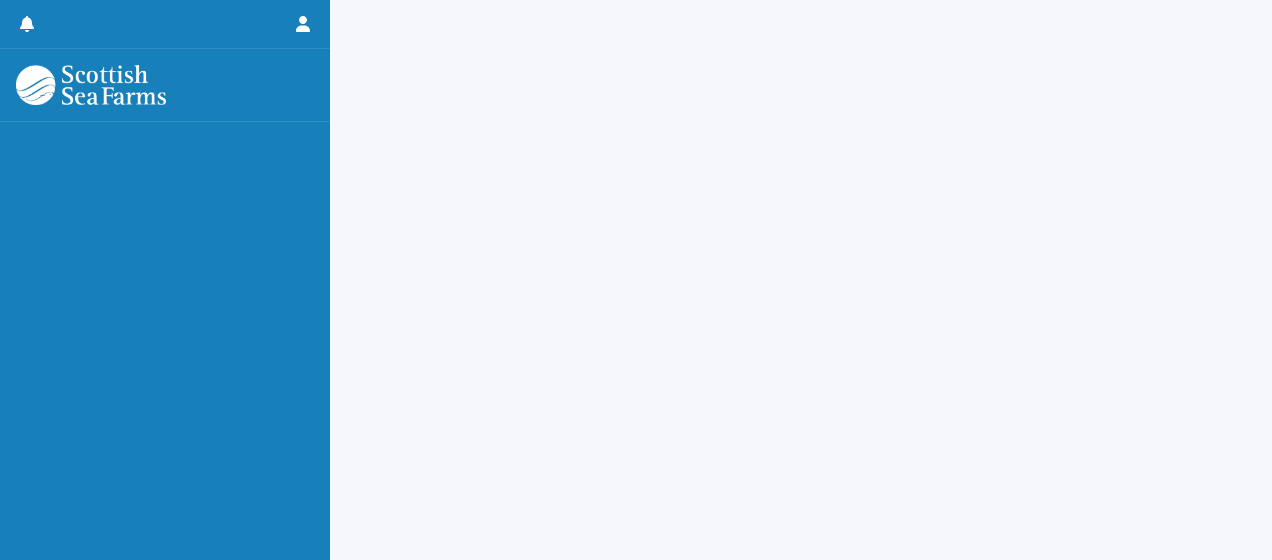 scroll, scrollTop: 0, scrollLeft: 0, axis: both 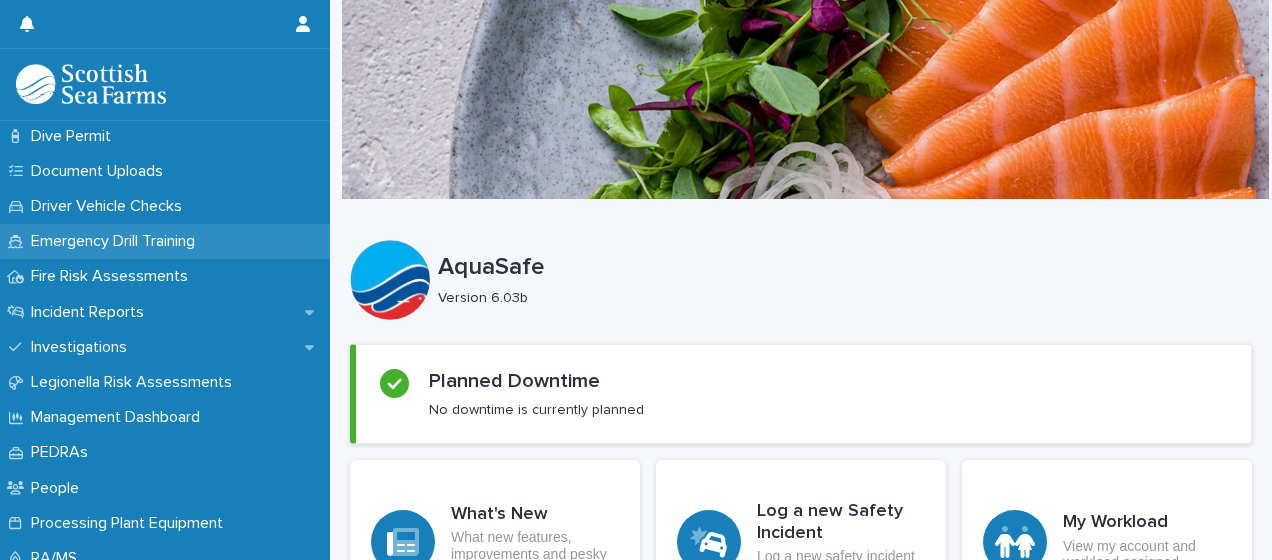click on "Emergency Drill Training" at bounding box center [117, 241] 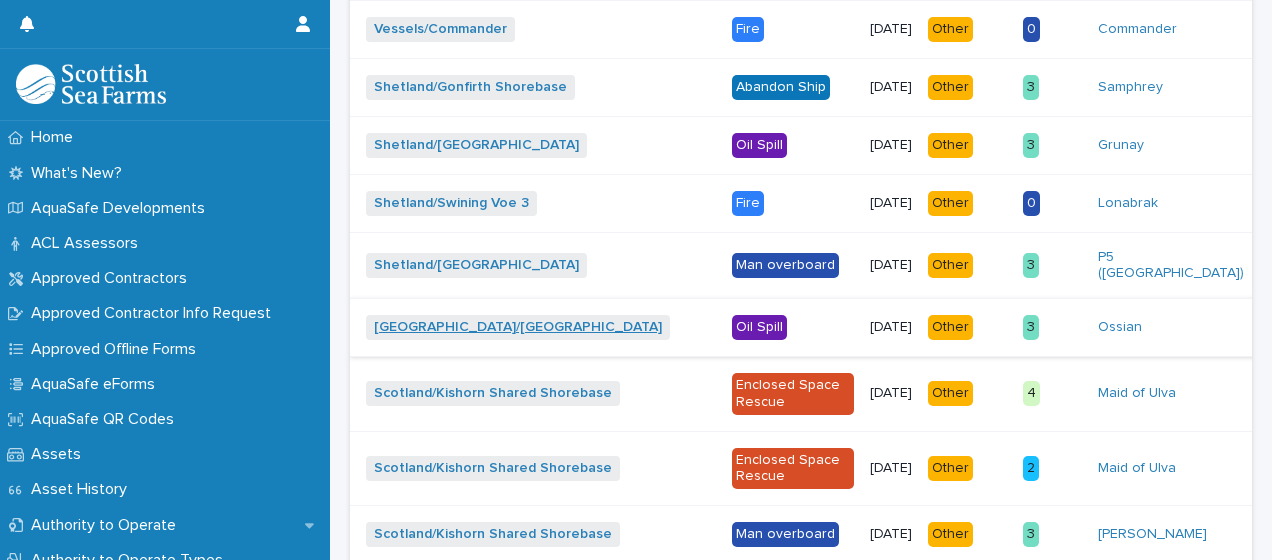 scroll, scrollTop: 1215, scrollLeft: 0, axis: vertical 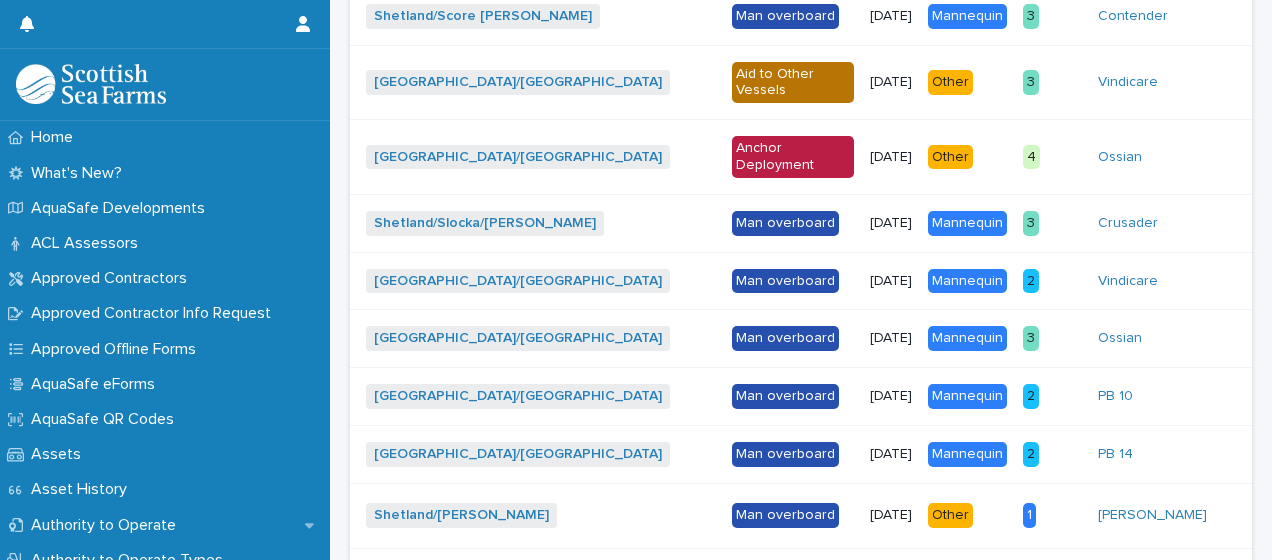 click on "06/06/2025" at bounding box center [891, 157] 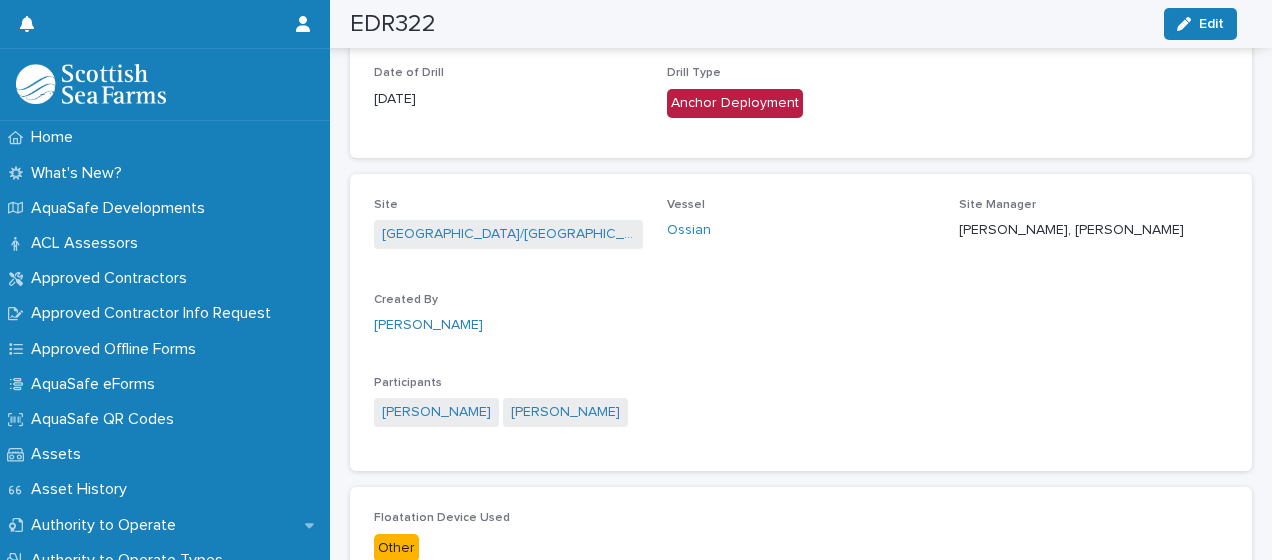 scroll, scrollTop: 0, scrollLeft: 0, axis: both 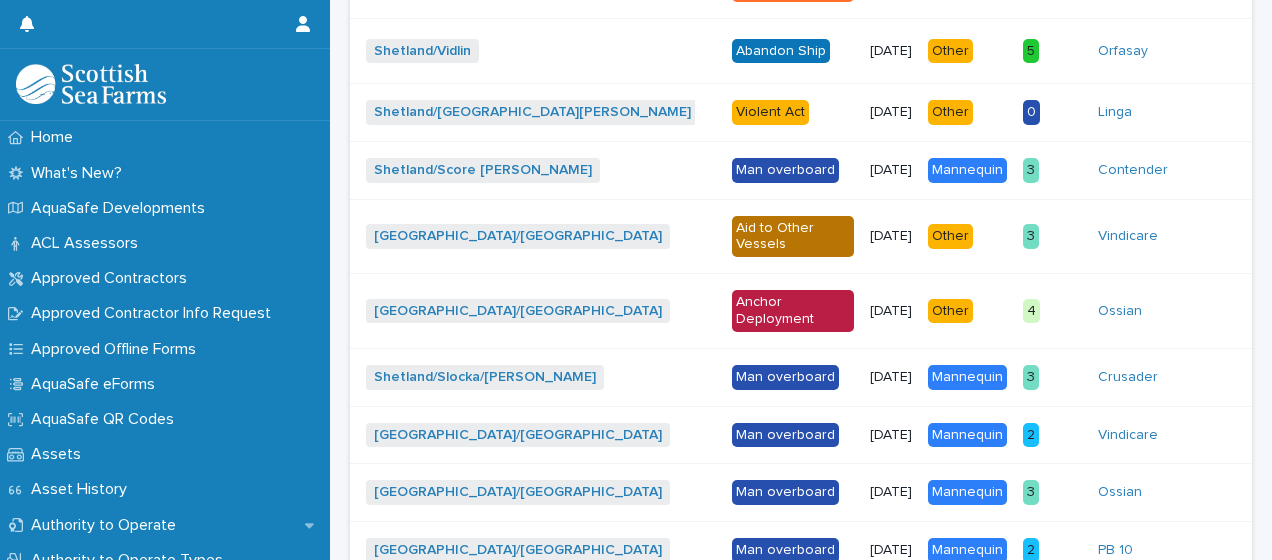 click on "06/06/2025" at bounding box center [891, 311] 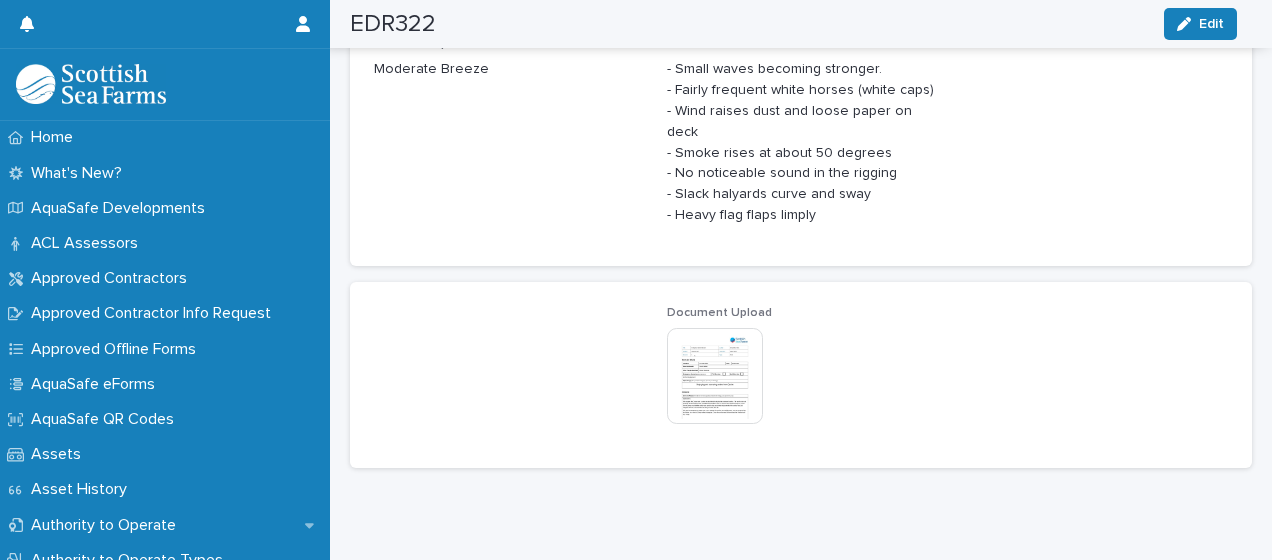 scroll, scrollTop: 1099, scrollLeft: 0, axis: vertical 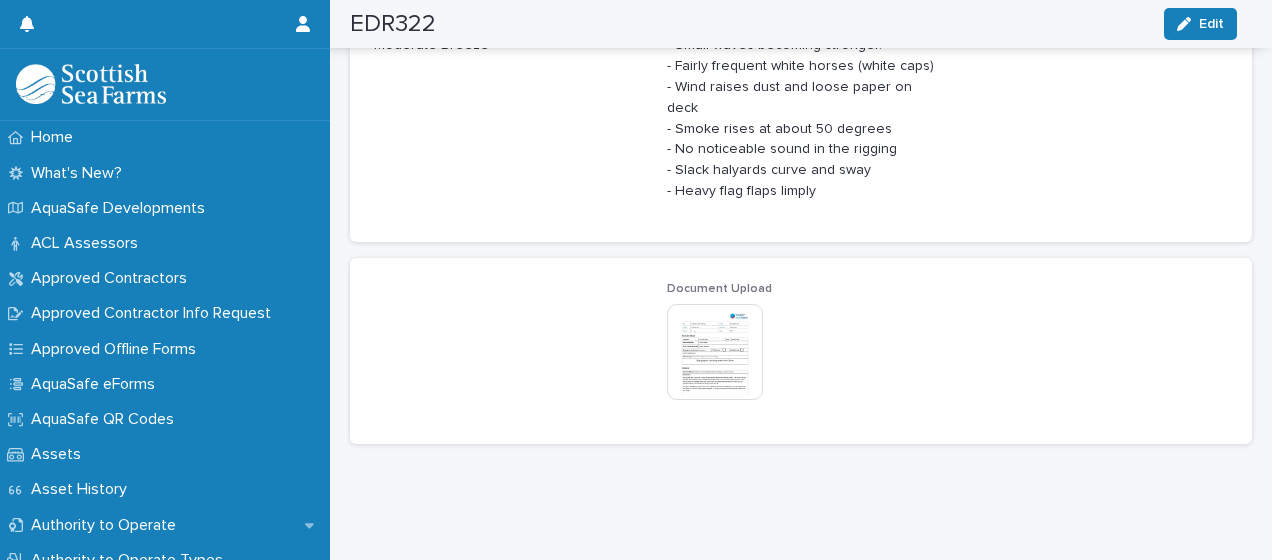 click at bounding box center [715, 352] 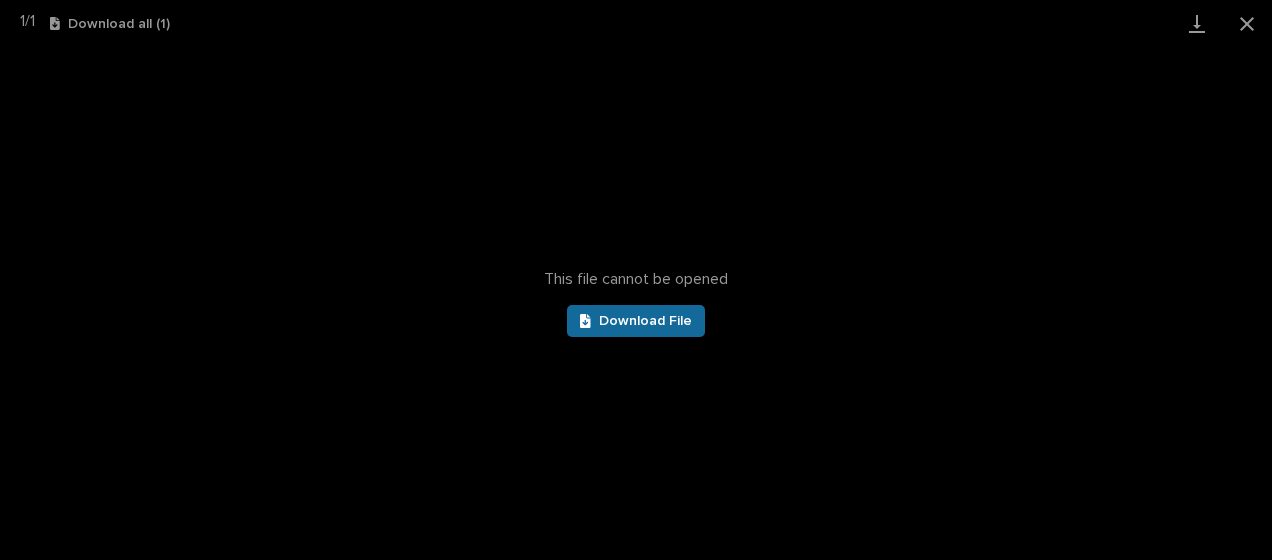 click on "Download File" at bounding box center (636, 321) 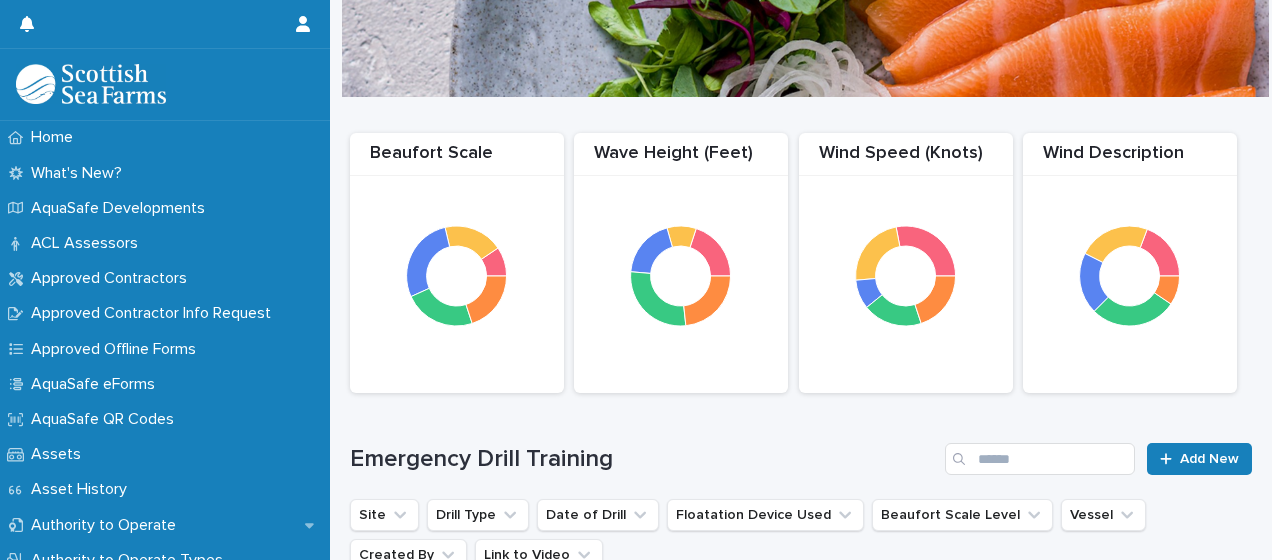 scroll, scrollTop: 0, scrollLeft: 0, axis: both 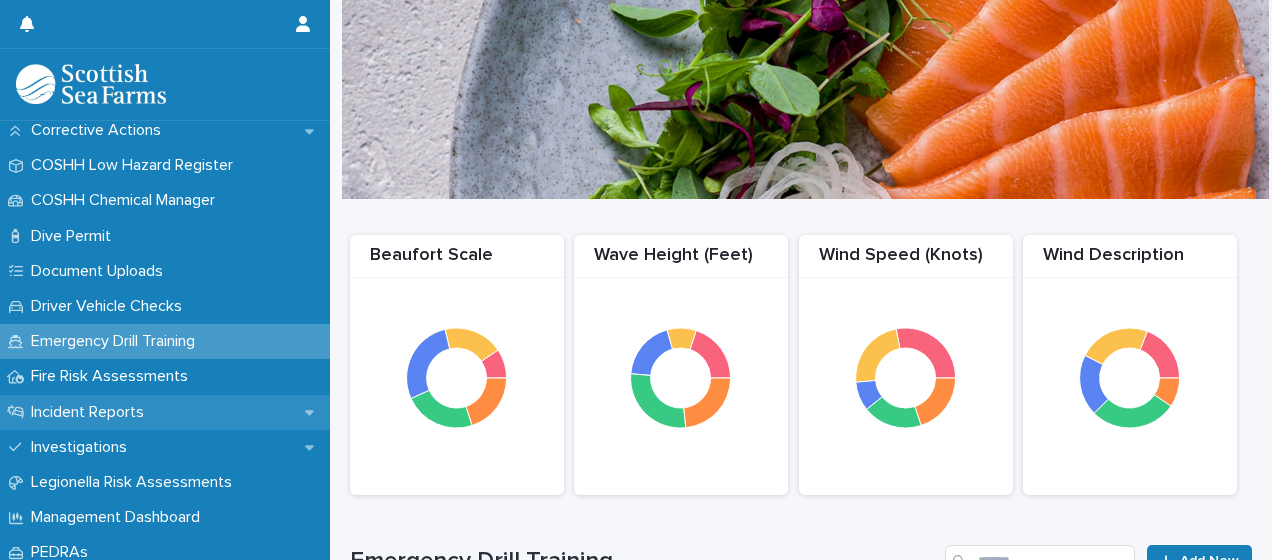 click on "Incident Reports" at bounding box center (91, 412) 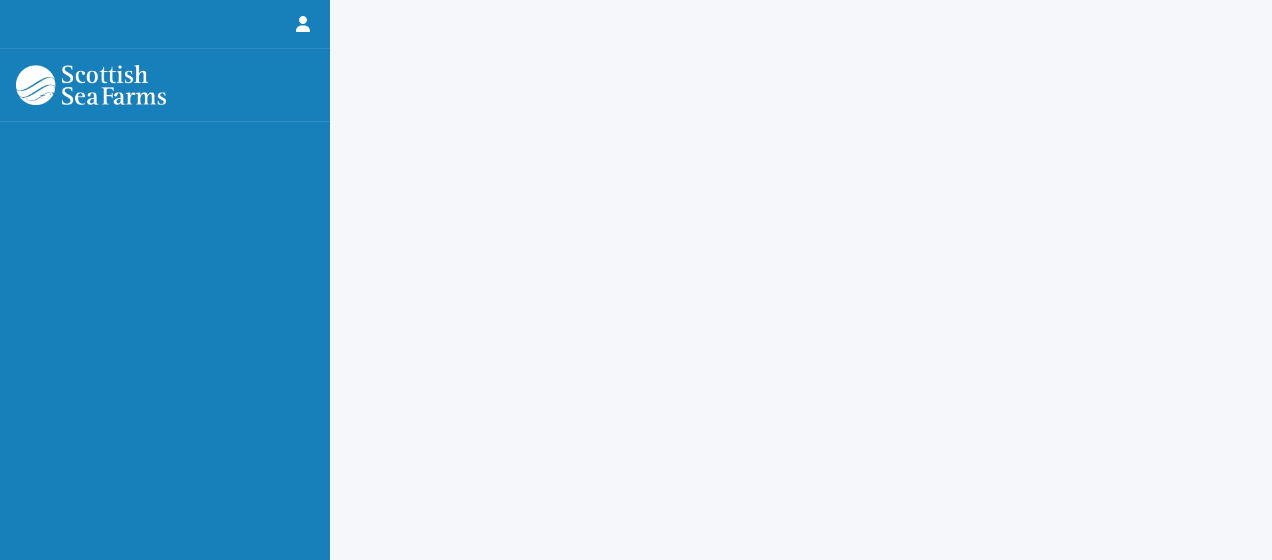 scroll, scrollTop: 0, scrollLeft: 0, axis: both 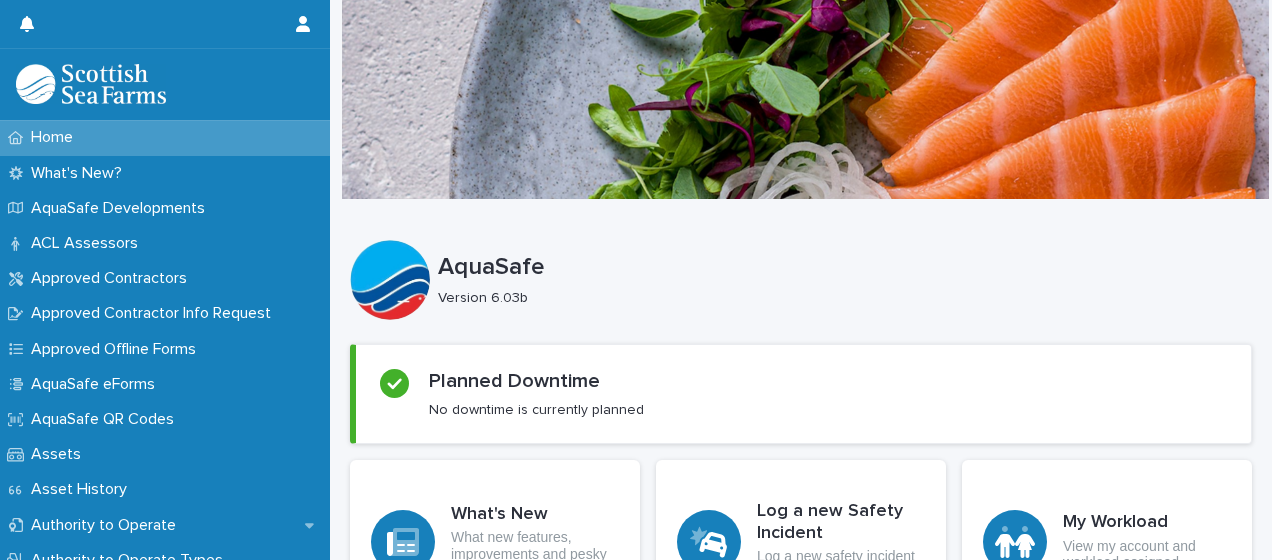 click on "Version 6.03b" at bounding box center [837, 298] 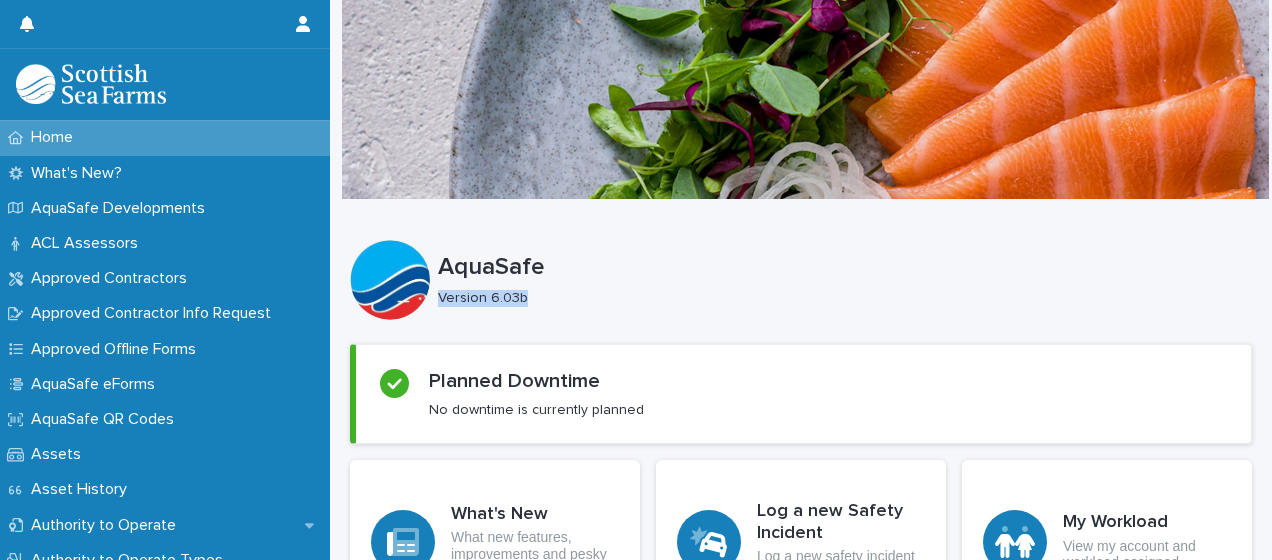 drag, startPoint x: 657, startPoint y: 278, endPoint x: 789, endPoint y: 300, distance: 133.82077 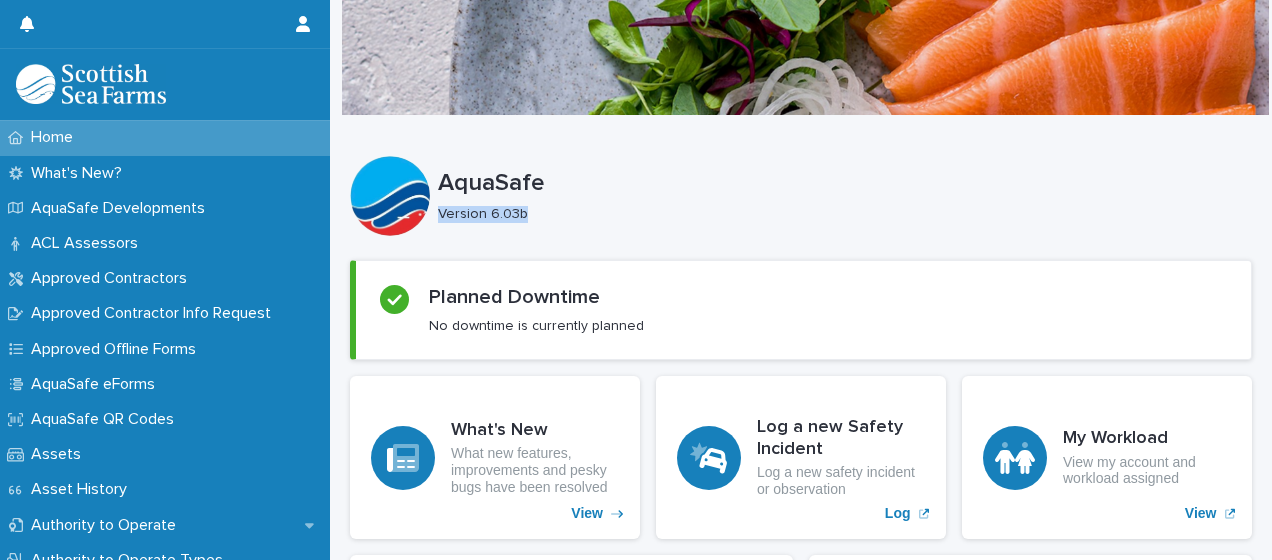 scroll, scrollTop: 130, scrollLeft: 0, axis: vertical 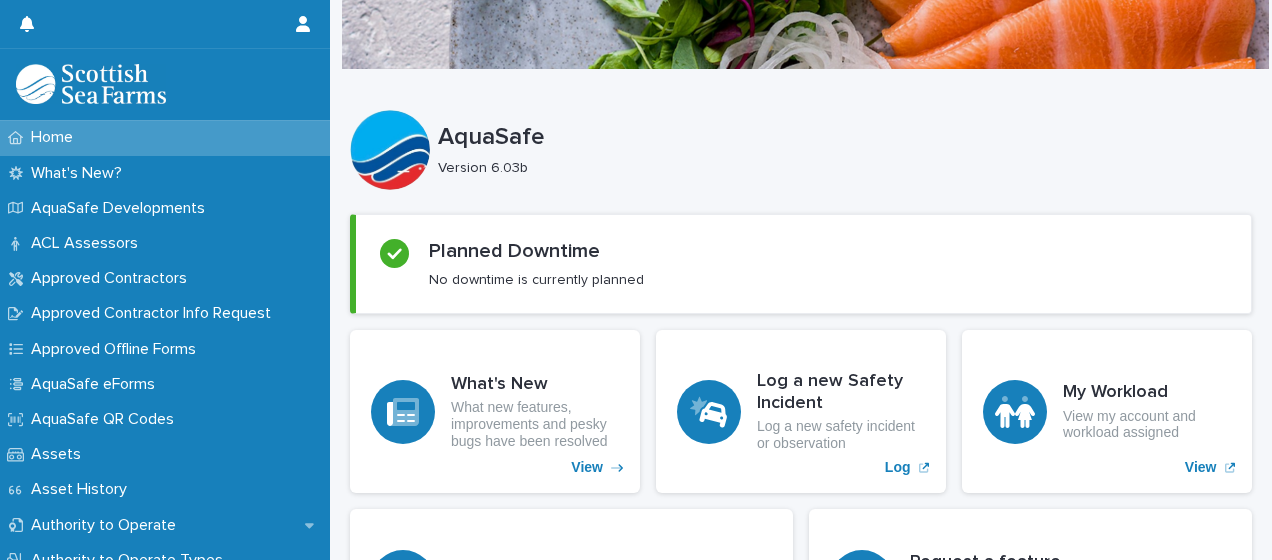 click on "Planned Downtime No downtime is currently planned" at bounding box center [801, 264] 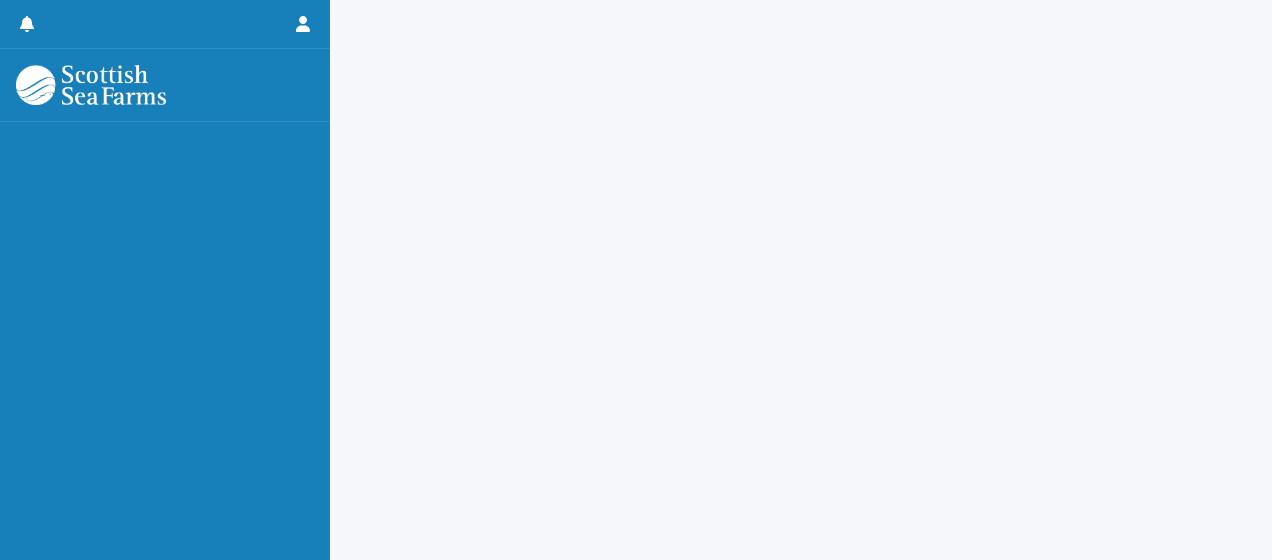scroll, scrollTop: 0, scrollLeft: 0, axis: both 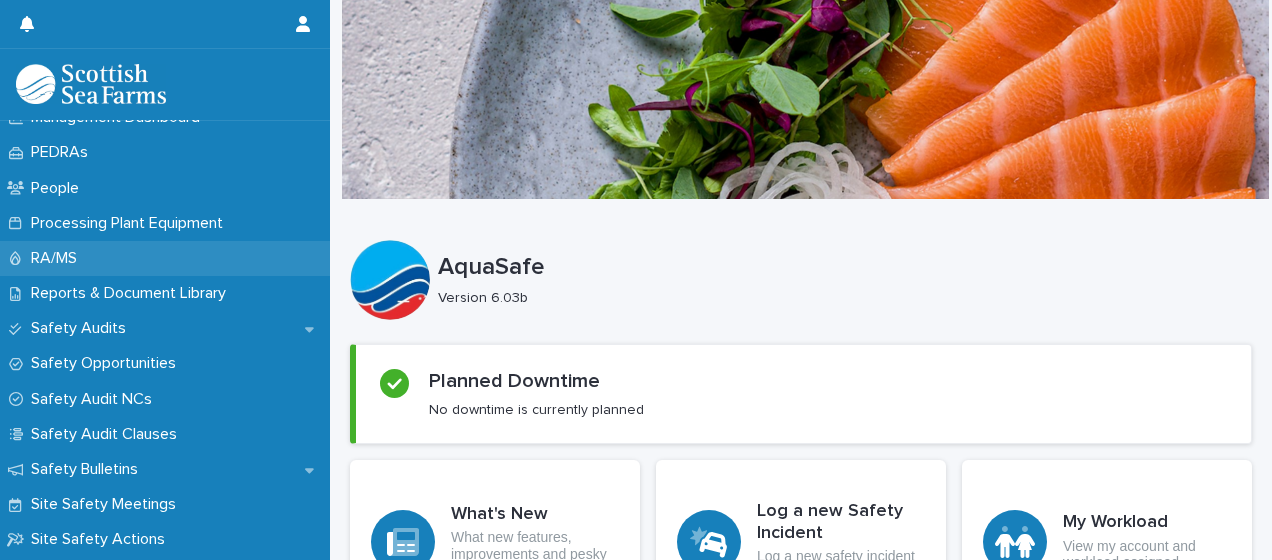 click on "RA/MS" at bounding box center (58, 258) 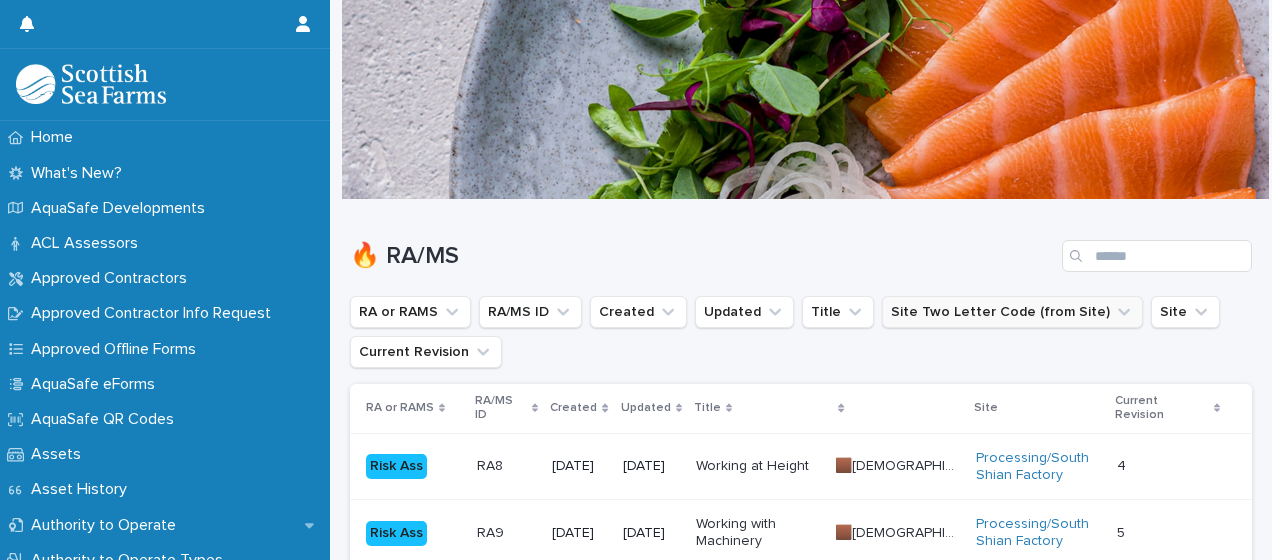 click on "Site Two Letter Code (from Site)" at bounding box center [1012, 312] 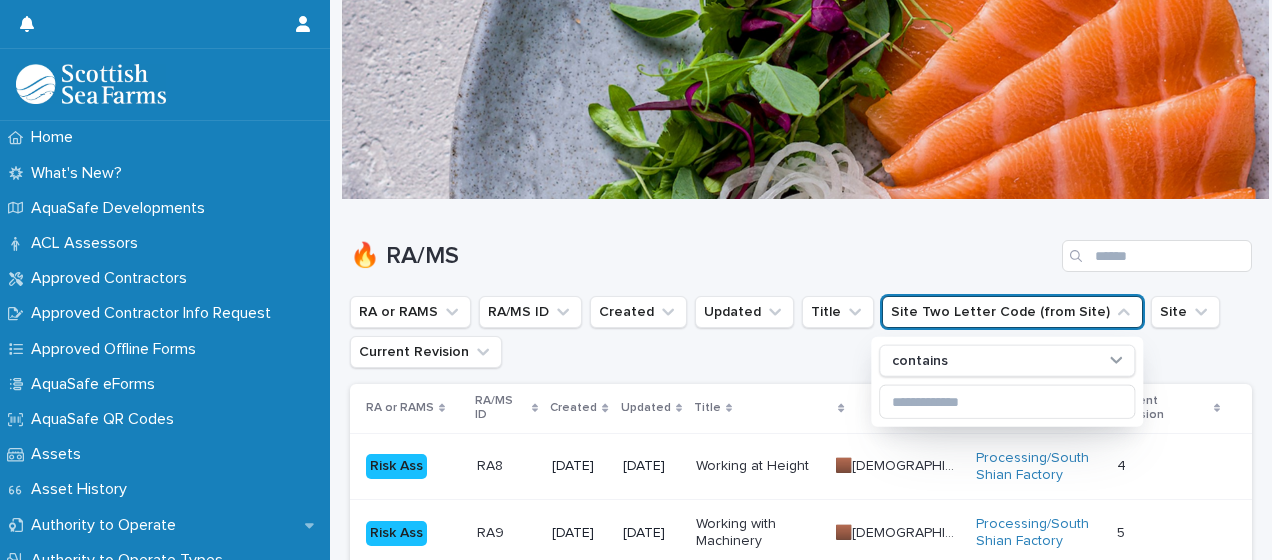 click on "🔥 RA/MS" at bounding box center [702, 256] 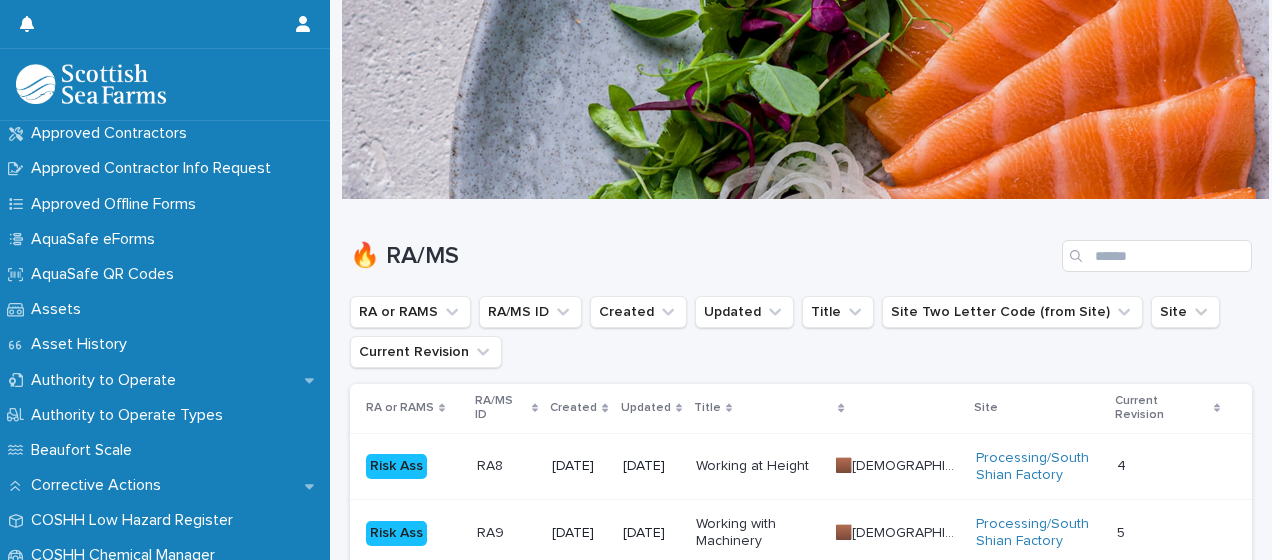 scroll, scrollTop: 0, scrollLeft: 0, axis: both 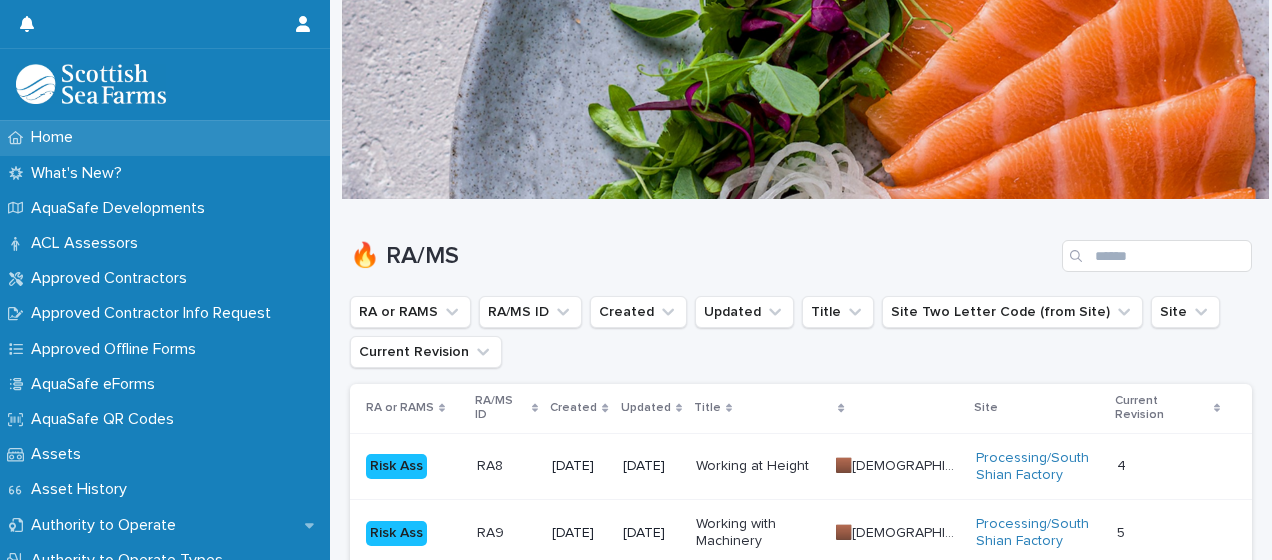 click on "Home" at bounding box center (56, 137) 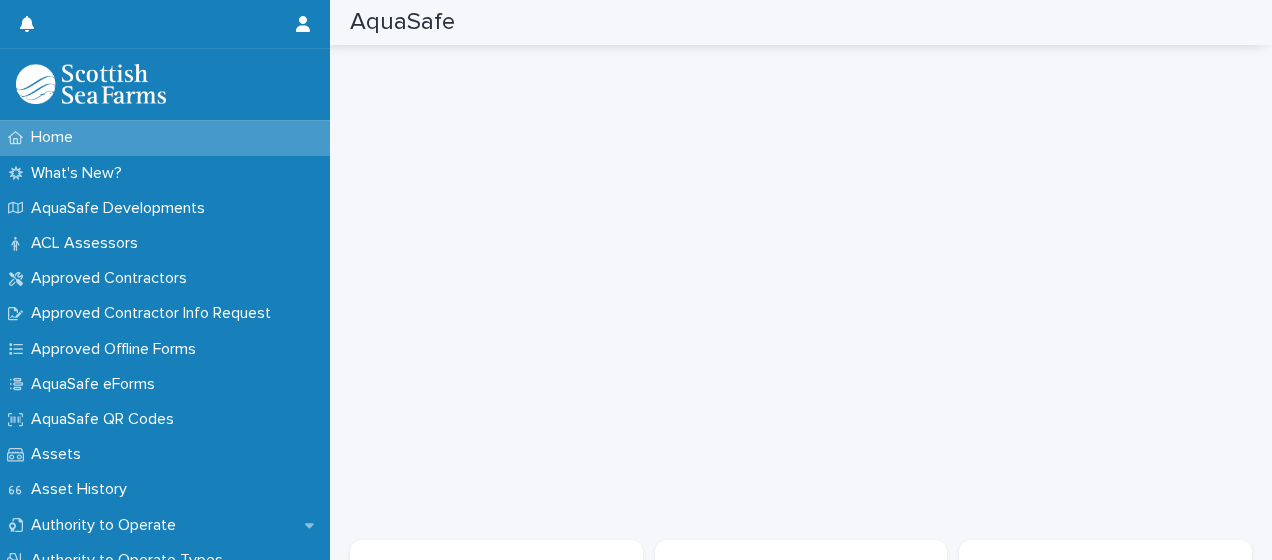 scroll, scrollTop: 1249, scrollLeft: 0, axis: vertical 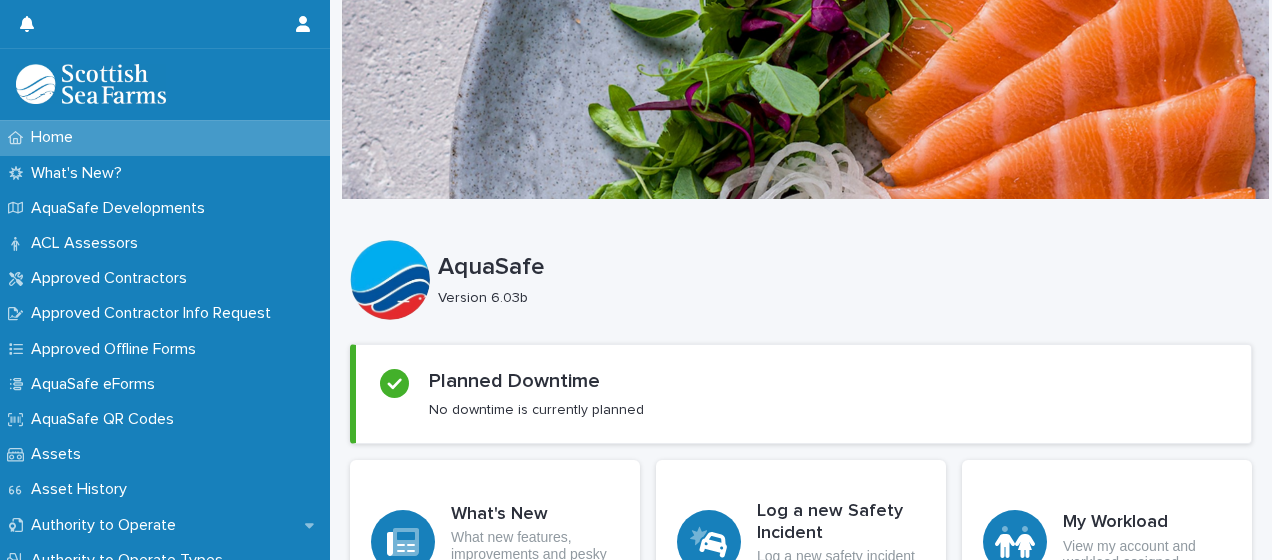 click on "AquaSafe" at bounding box center [841, 267] 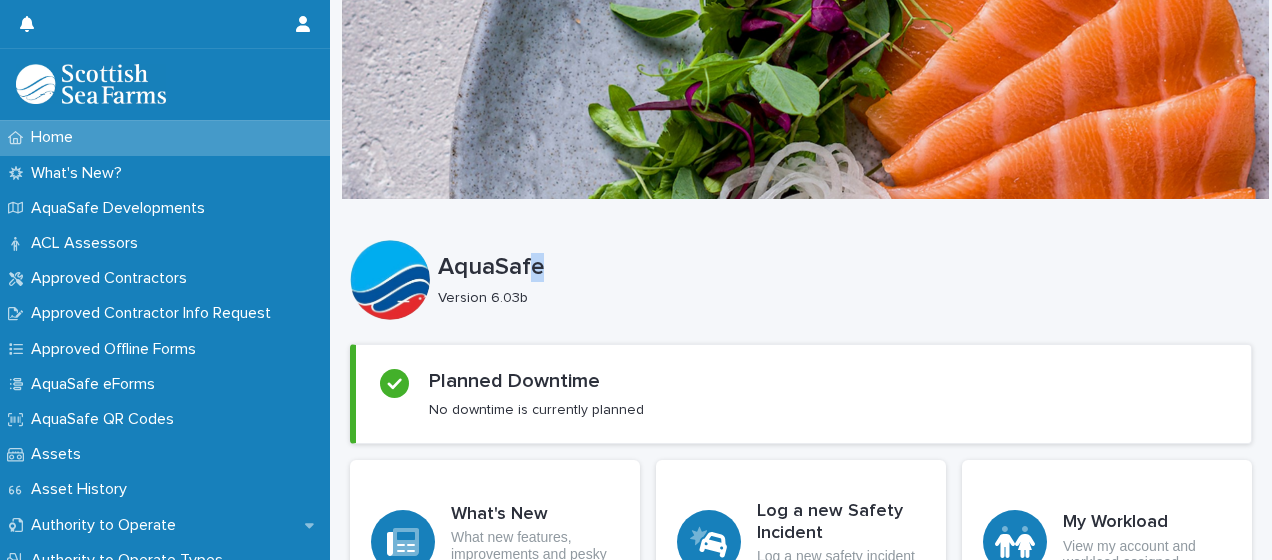 drag, startPoint x: 546, startPoint y: 278, endPoint x: 536, endPoint y: 273, distance: 11.18034 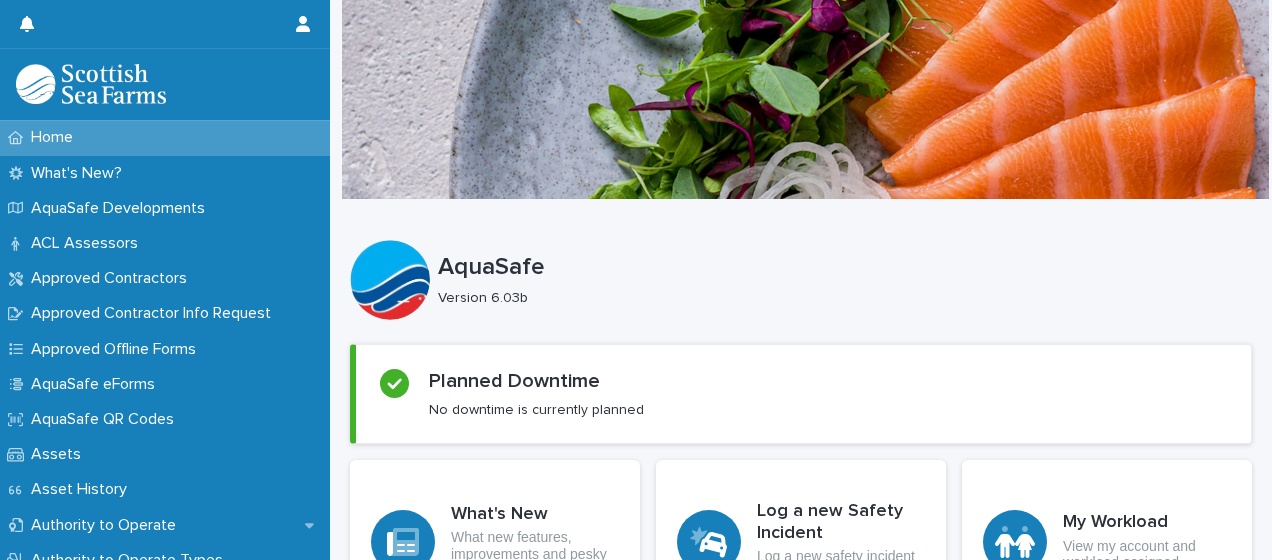 click on "AquaSafe" at bounding box center [841, 267] 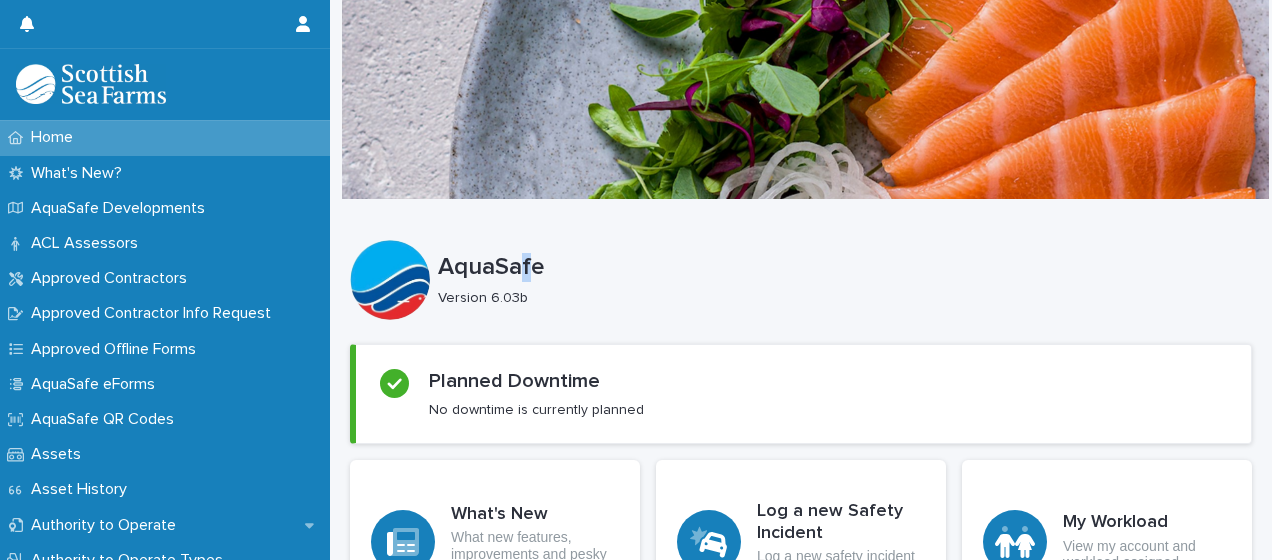 drag, startPoint x: 529, startPoint y: 262, endPoint x: 512, endPoint y: 228, distance: 38.013157 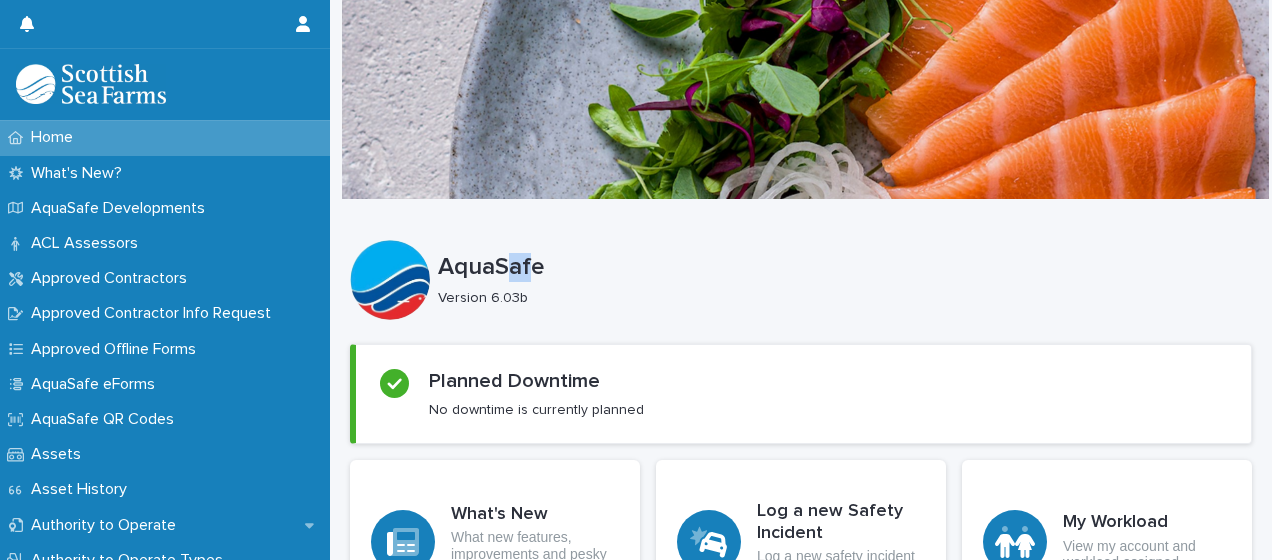 click on "AquaSafe AquaSafe Version 6.03b Sorry, there was an error saving your record. Please try again. Please fill out the required fields below. Loading... Saving… Loading... Saving… Loading... Saving… Loading... Saving… Planned Downtime No downtime is currently planned Loading... Saving… What's New What new features, improvements and pesky bugs have been resolved View Log a new Safety Incident Log a new safety incident or observation Log My Workload View my account and workload assigned View Loading... Saving… Report a Bug or issue Let us know about a bug or issue you have Report Request a feature Have an idea on how the system could be improved? Request Loading... Saving… 📰 Recent Safety Bulletins (Issued within past 7 Days) New Doc Indicator Issued By Issuing Authority Subject Created Date Posted Days Ago Link Icon Attachment Icon No records Loading... Saving… 📋 Safety Audit Calendar Loading... Saving… Incidents by Type 0K 0K 0K 0K 0K … Jun … [DATE] … Aug … Sep … Oct … Nov … 0K" at bounding box center (801, 1397) 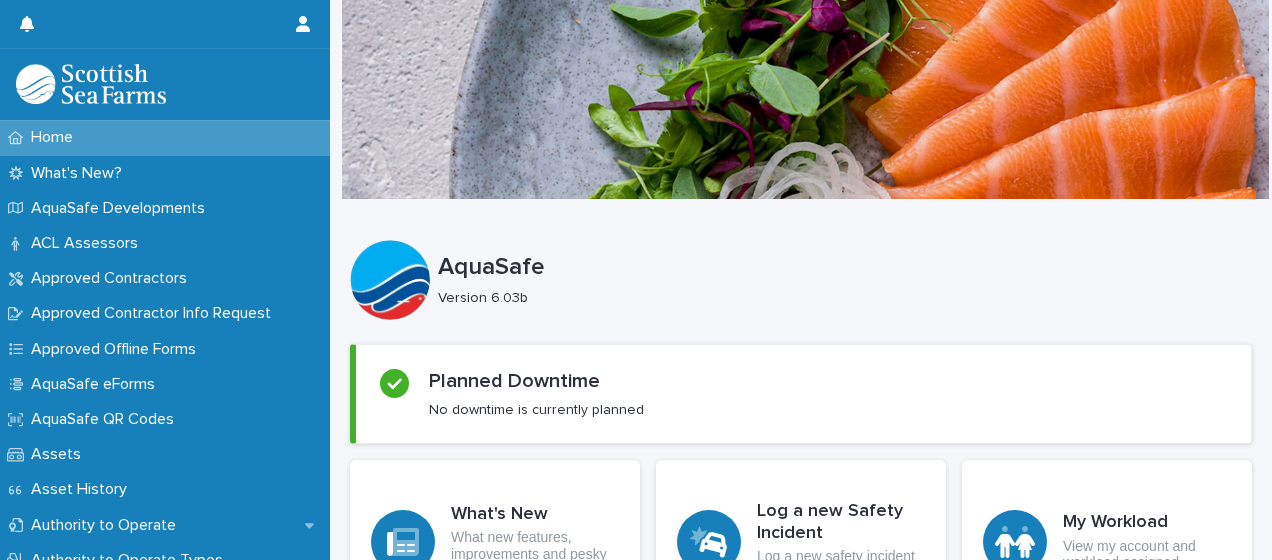 click at bounding box center [805, 99] 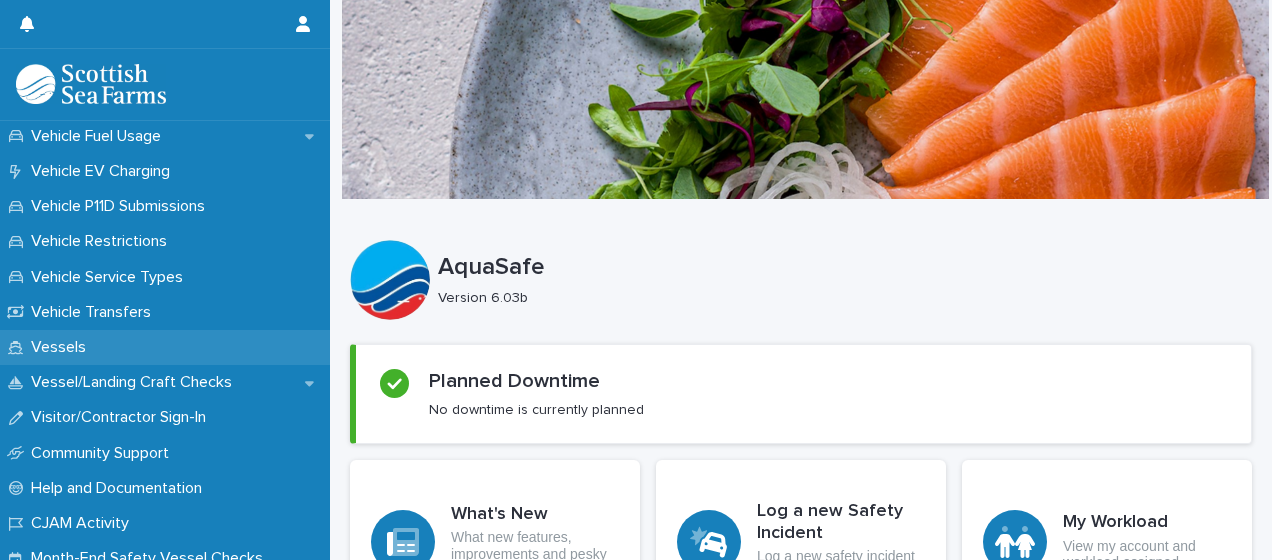scroll, scrollTop: 1637, scrollLeft: 0, axis: vertical 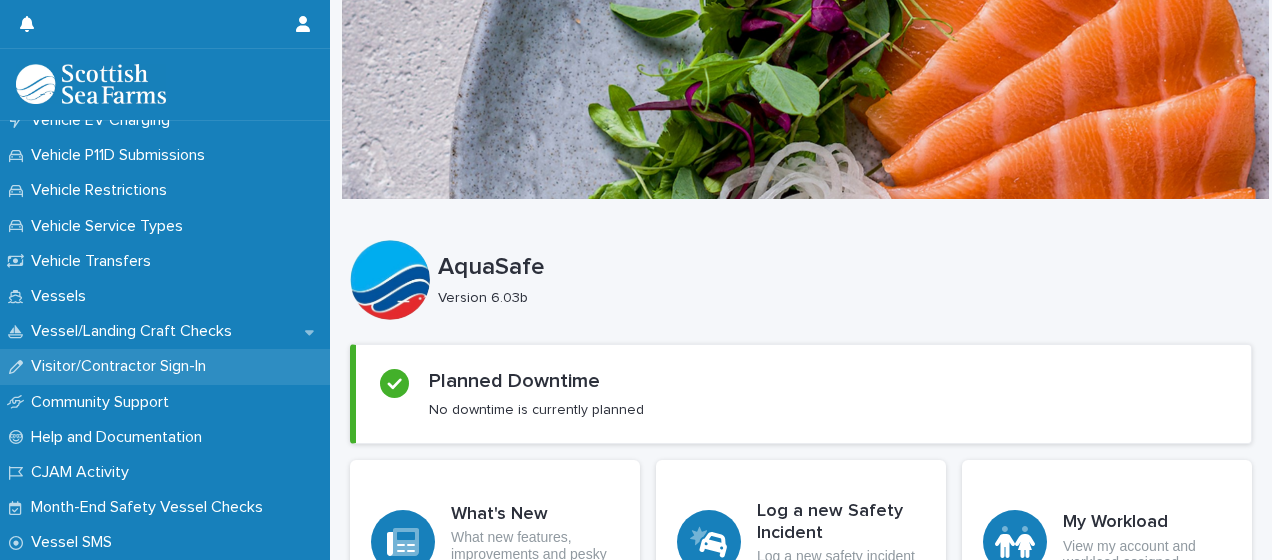 click on "Visitor/Contractor Sign-In" at bounding box center [122, 366] 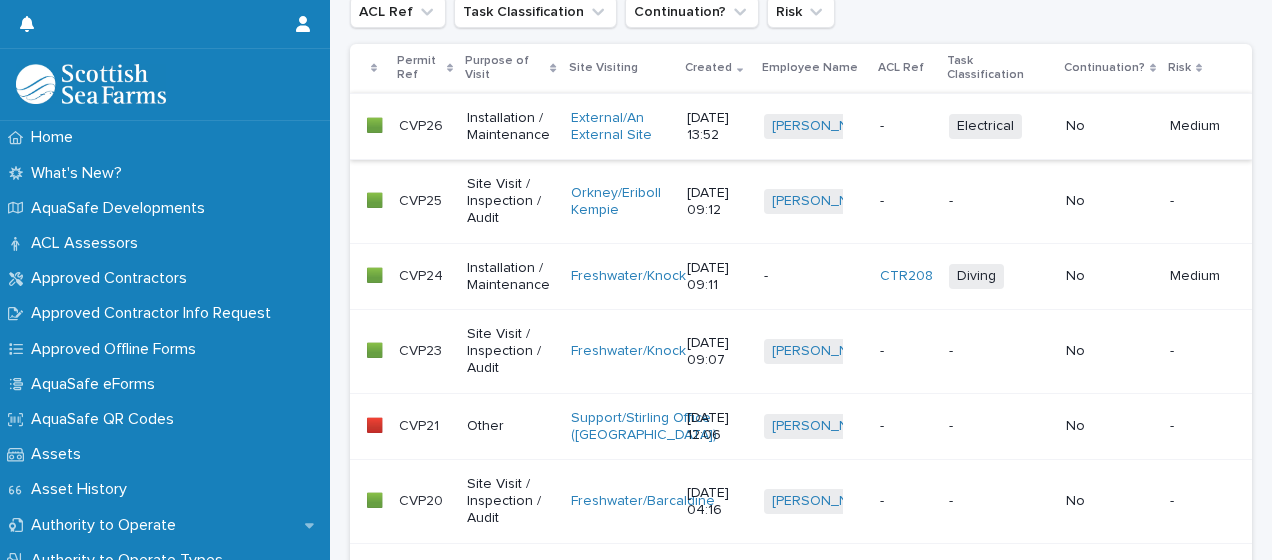 scroll, scrollTop: 0, scrollLeft: 0, axis: both 